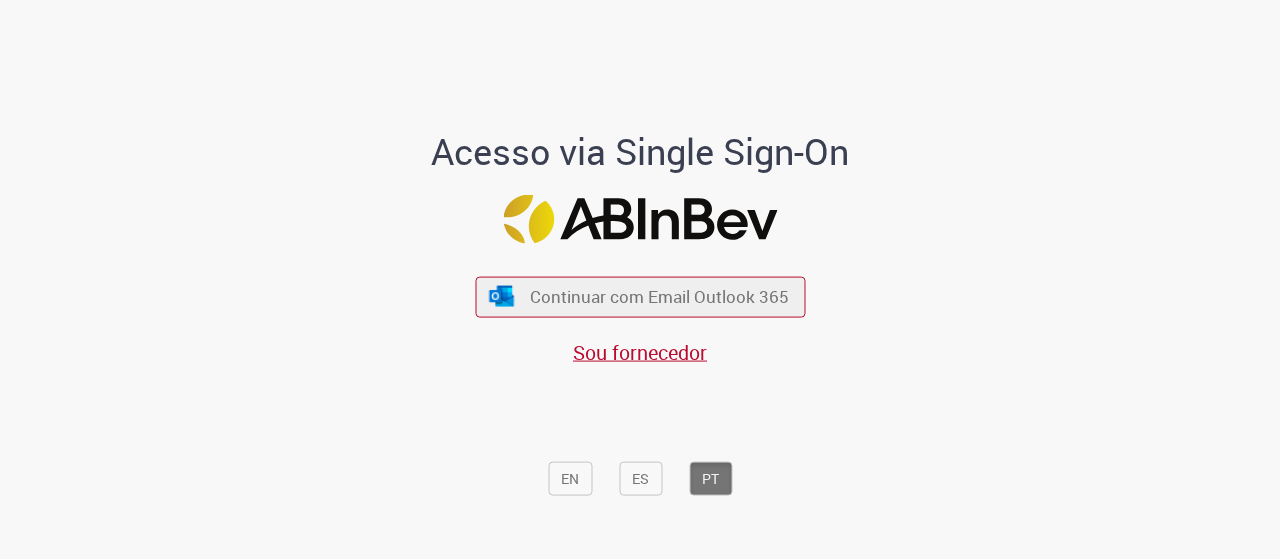 scroll, scrollTop: 0, scrollLeft: 0, axis: both 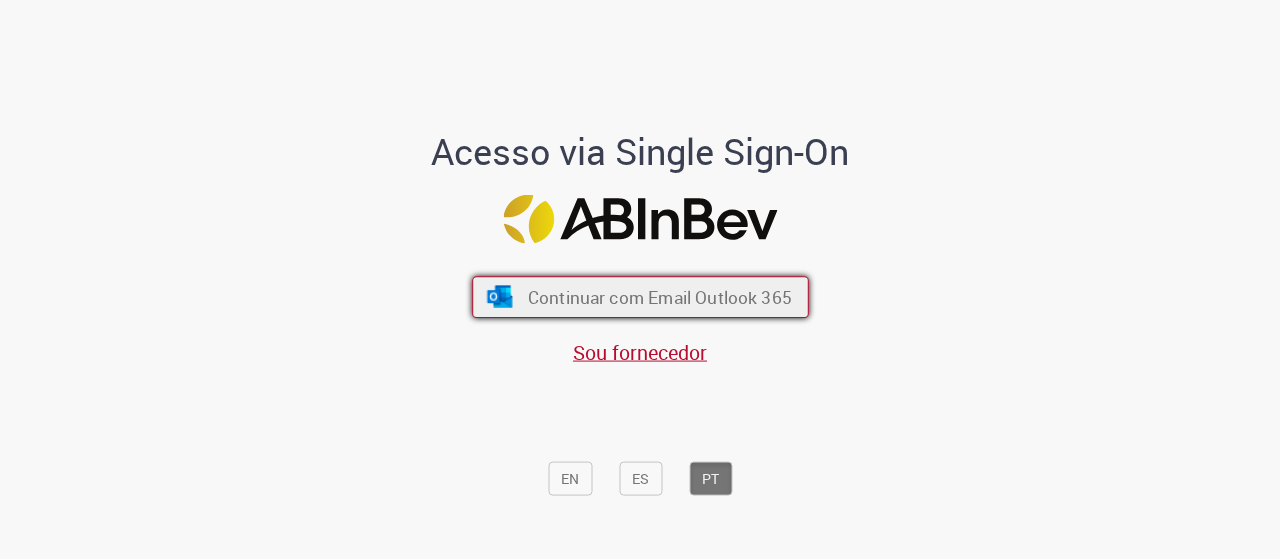 click on "Continuar com Email Outlook 365" at bounding box center [640, 297] 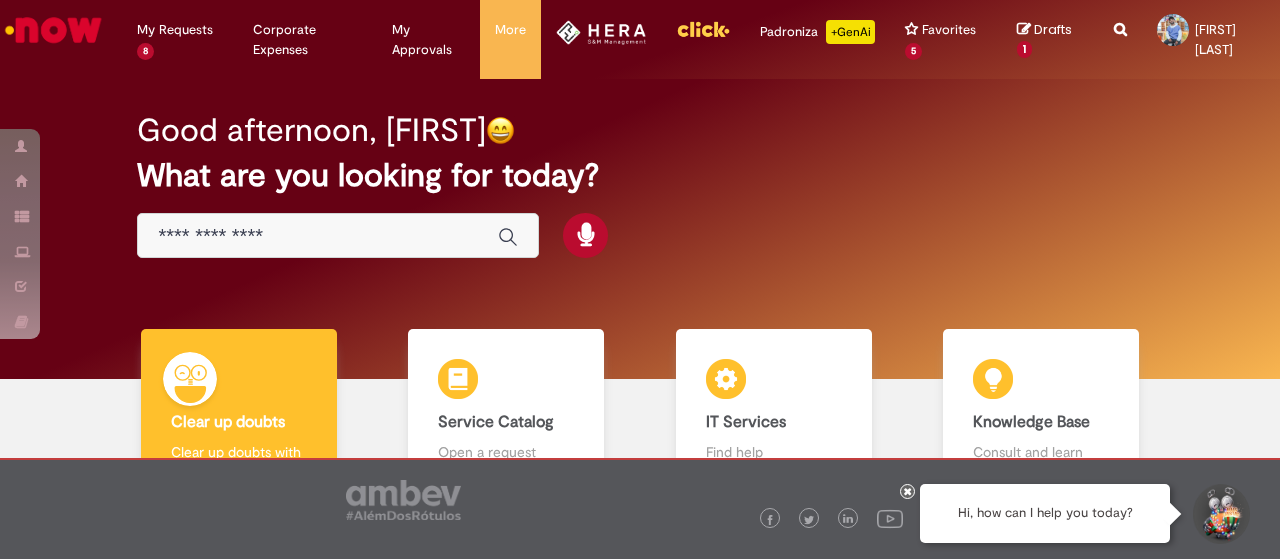 scroll, scrollTop: 0, scrollLeft: 0, axis: both 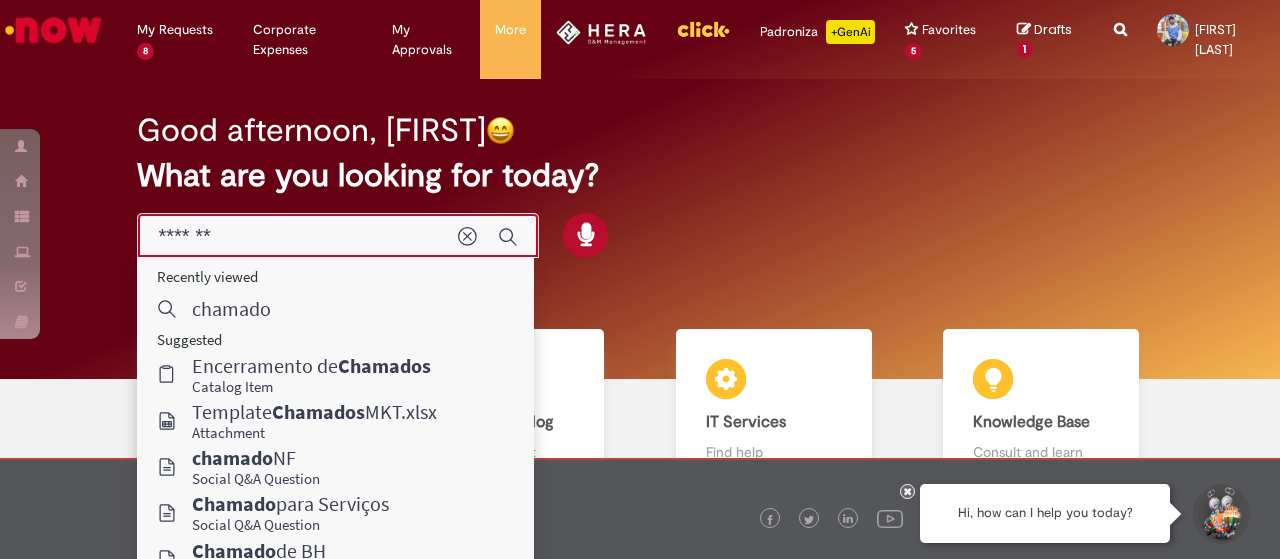 type on "*" 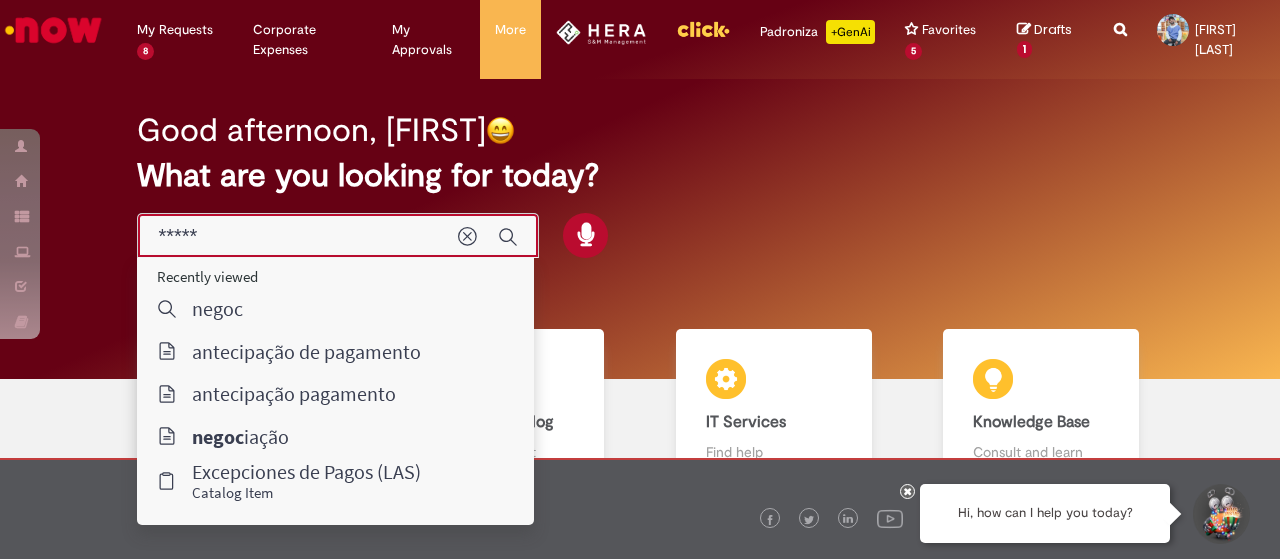 type on "******" 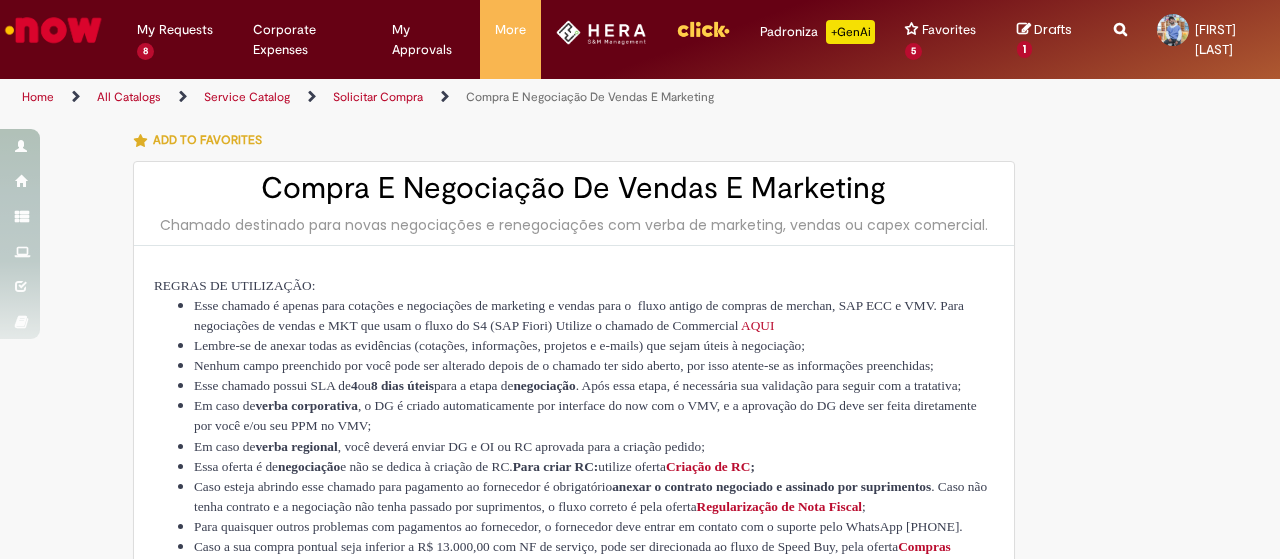 type on "********" 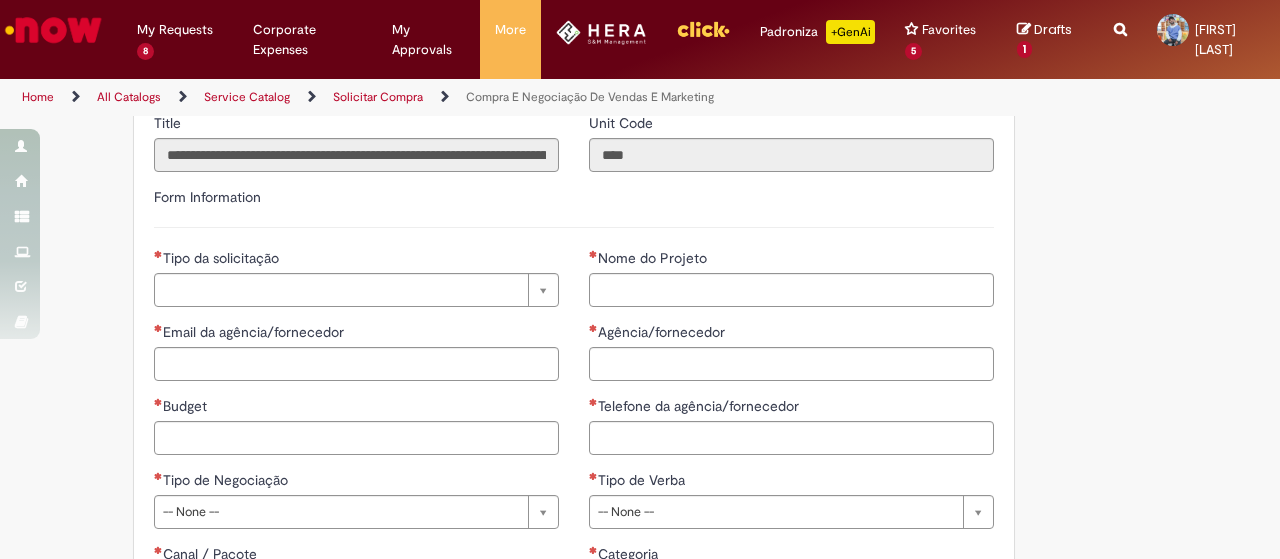 type on "**********" 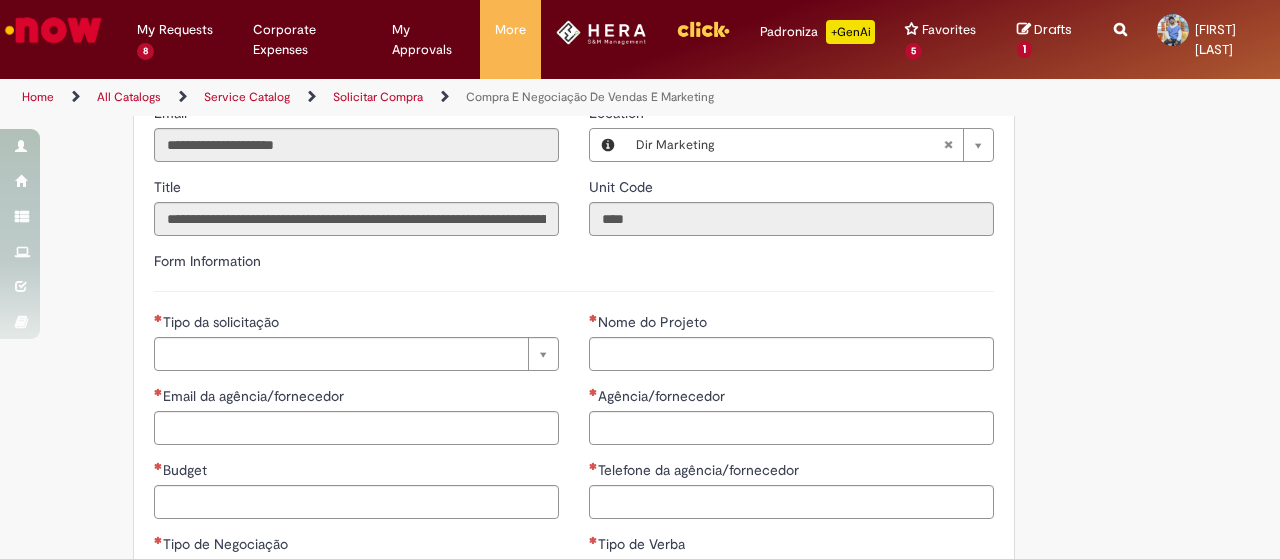 scroll, scrollTop: 800, scrollLeft: 0, axis: vertical 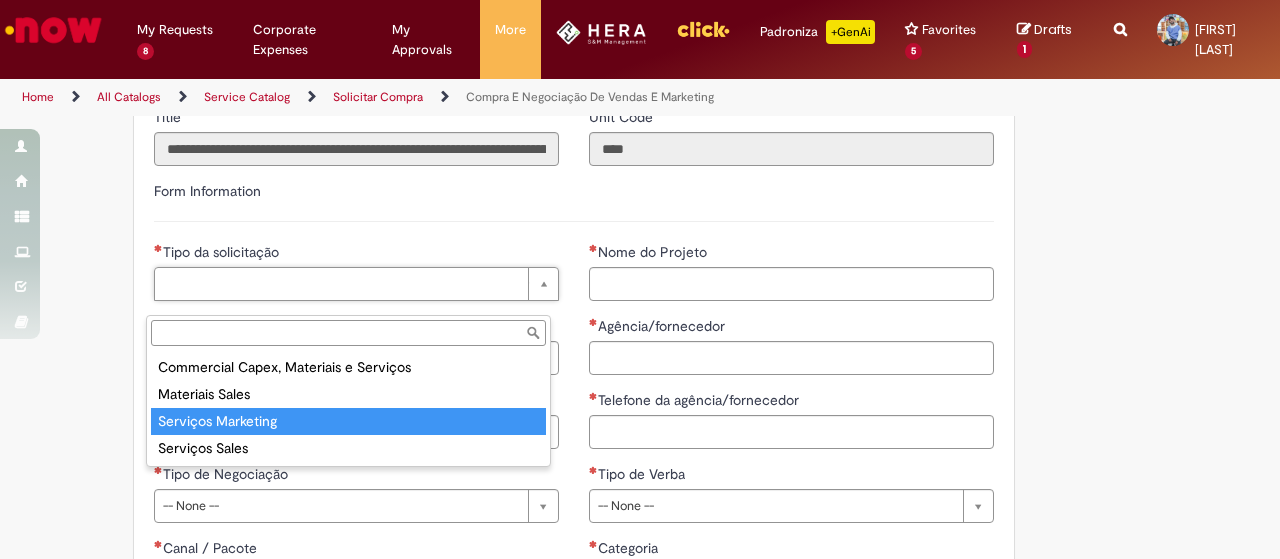 type on "**********" 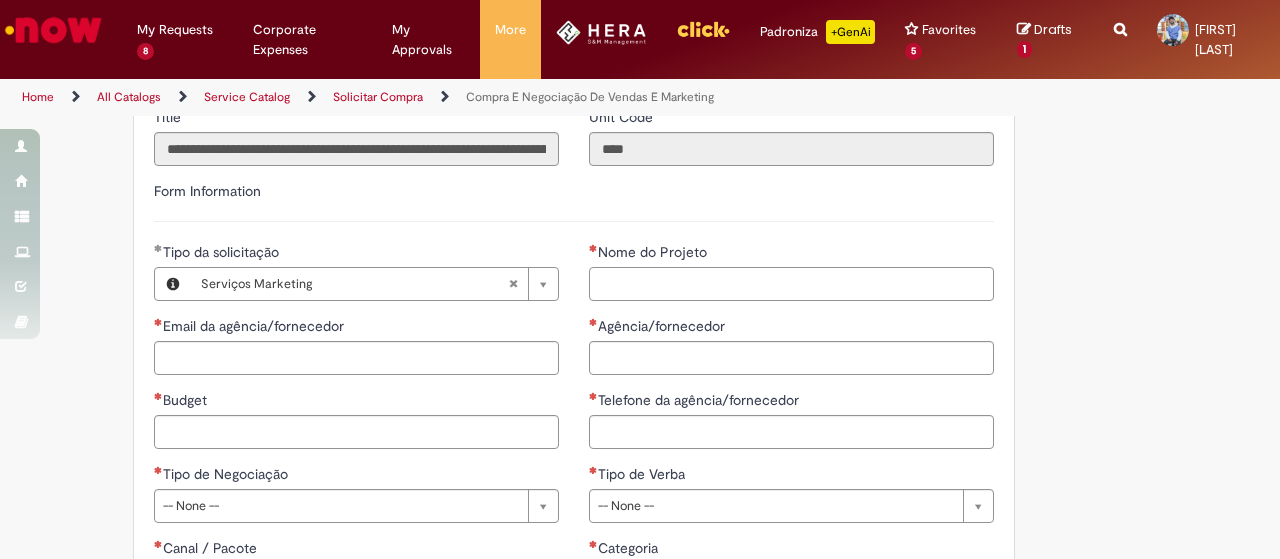 click on "Nome do Projeto" at bounding box center (791, 284) 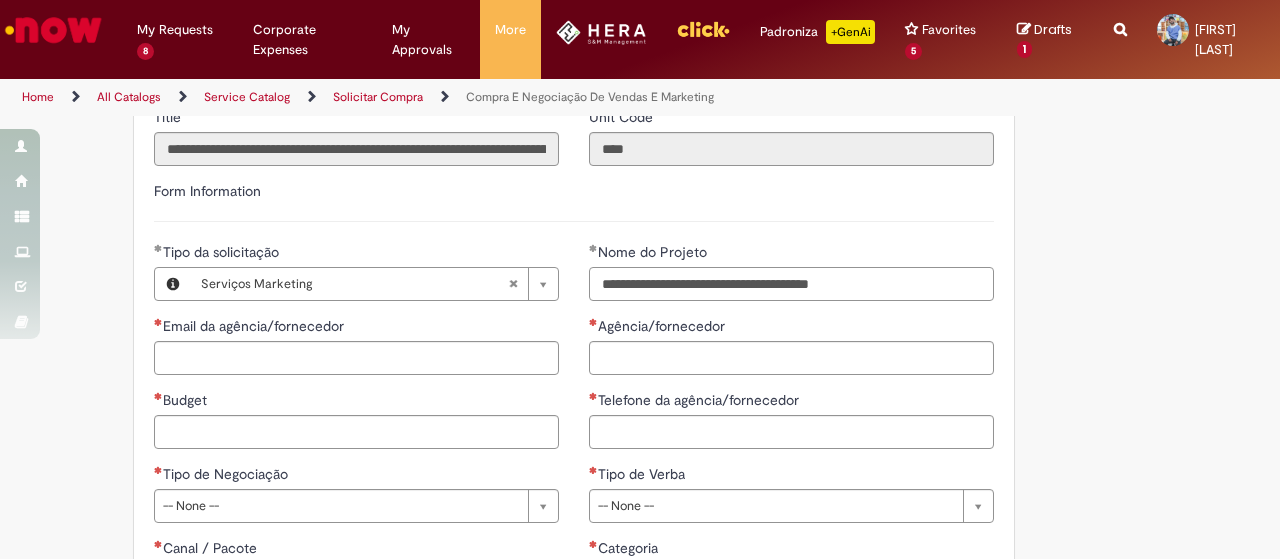 drag, startPoint x: 688, startPoint y: 298, endPoint x: 763, endPoint y: 303, distance: 75.16648 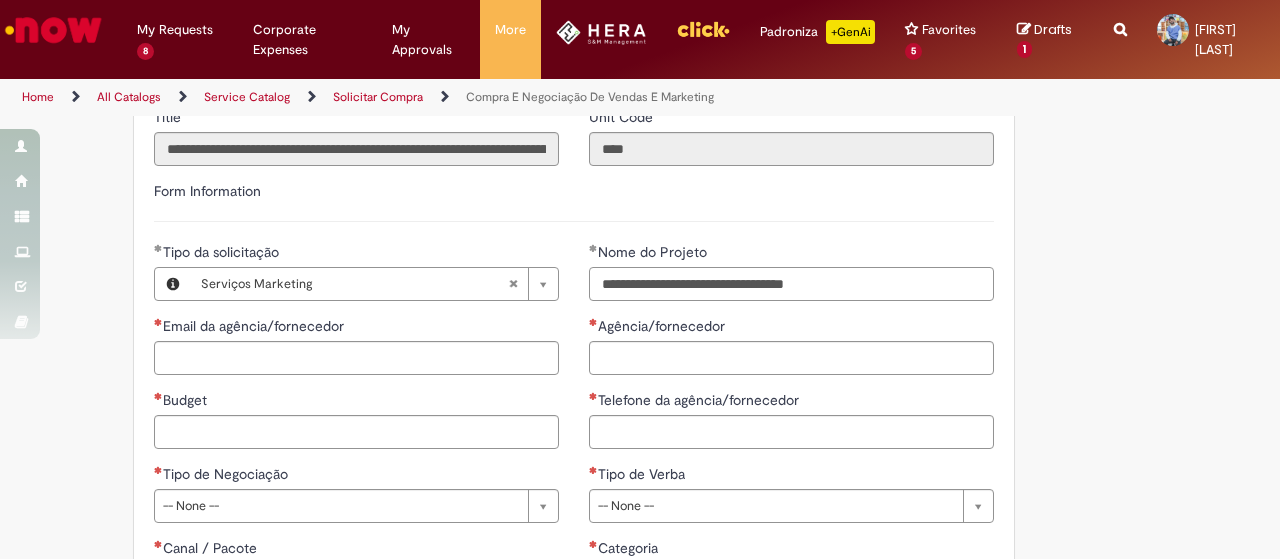 type on "**********" 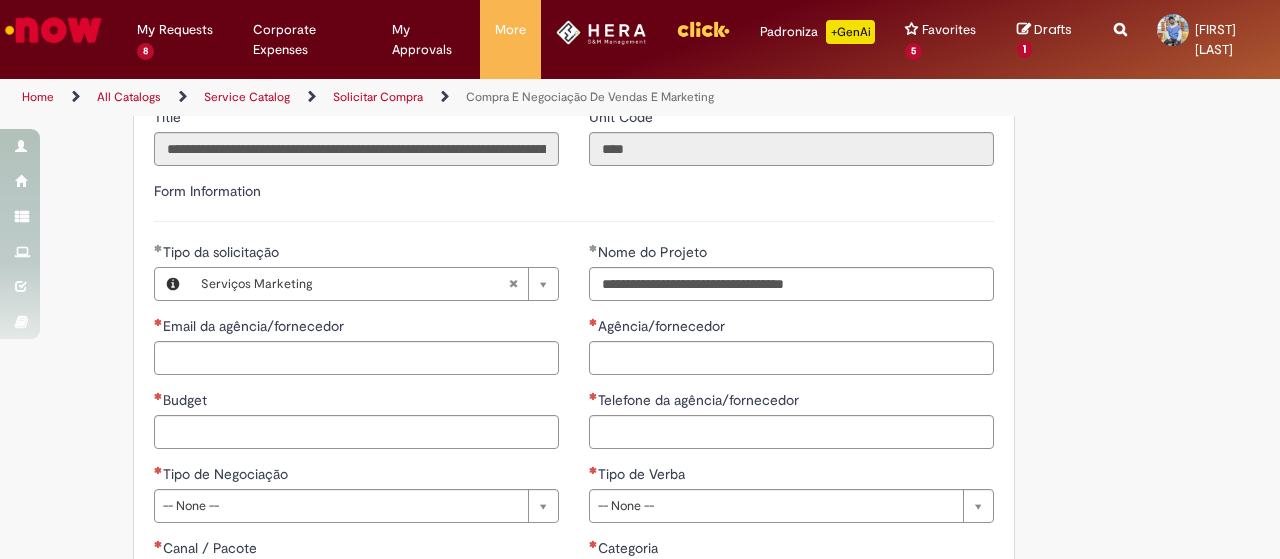 drag, startPoint x: 421, startPoint y: 367, endPoint x: 418, endPoint y: 381, distance: 14.3178215 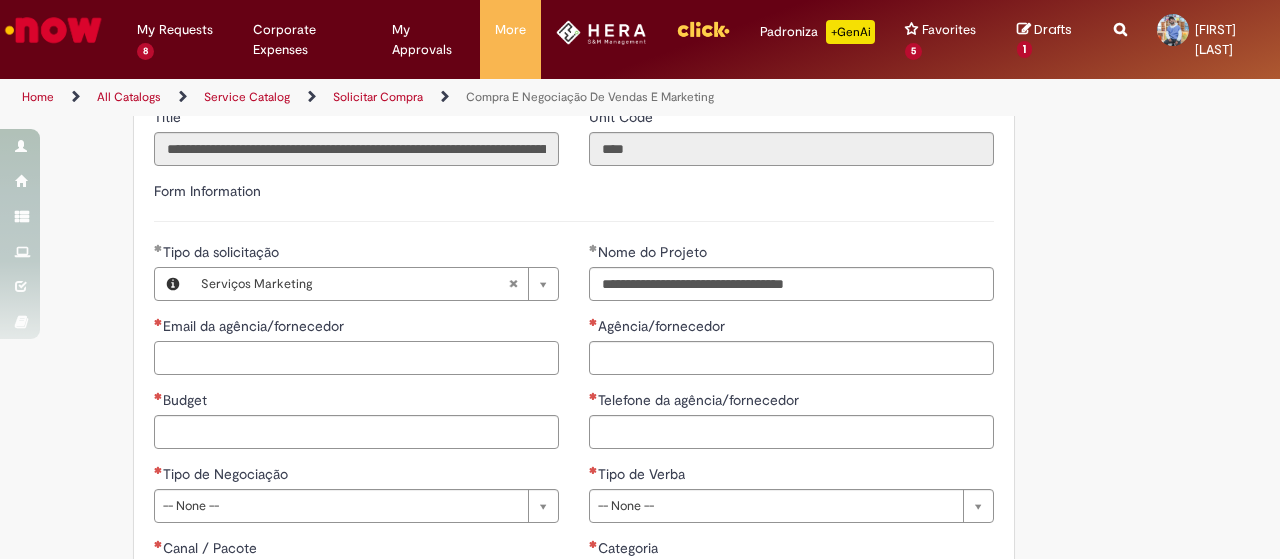 click on "Email da agência/fornecedor" at bounding box center (356, 358) 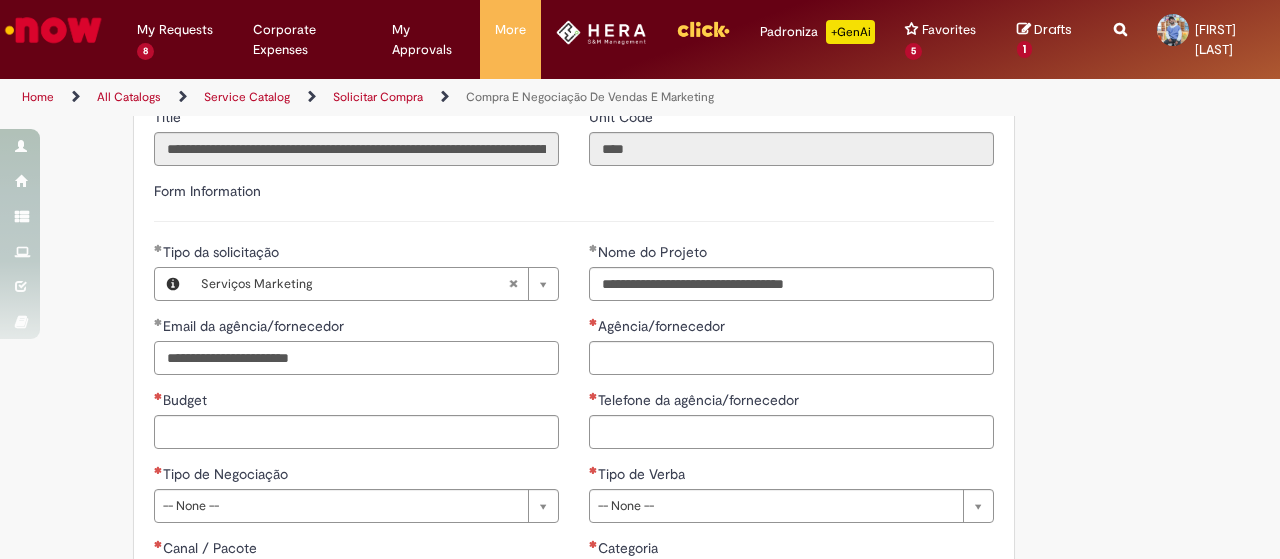 type on "**********" 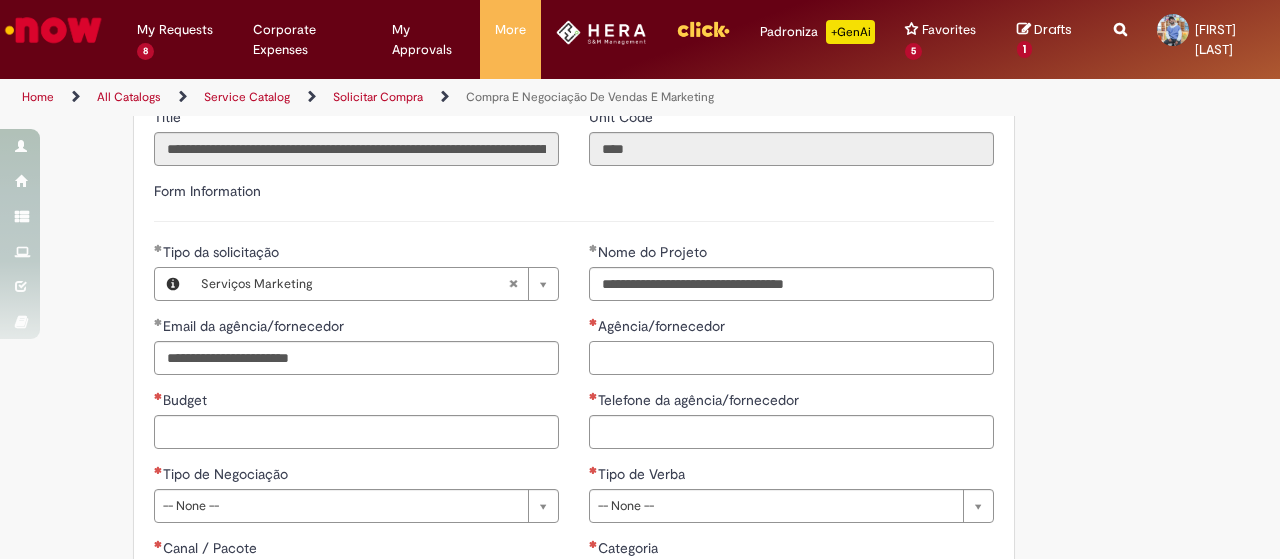 click on "Agência/fornecedor" at bounding box center [791, 358] 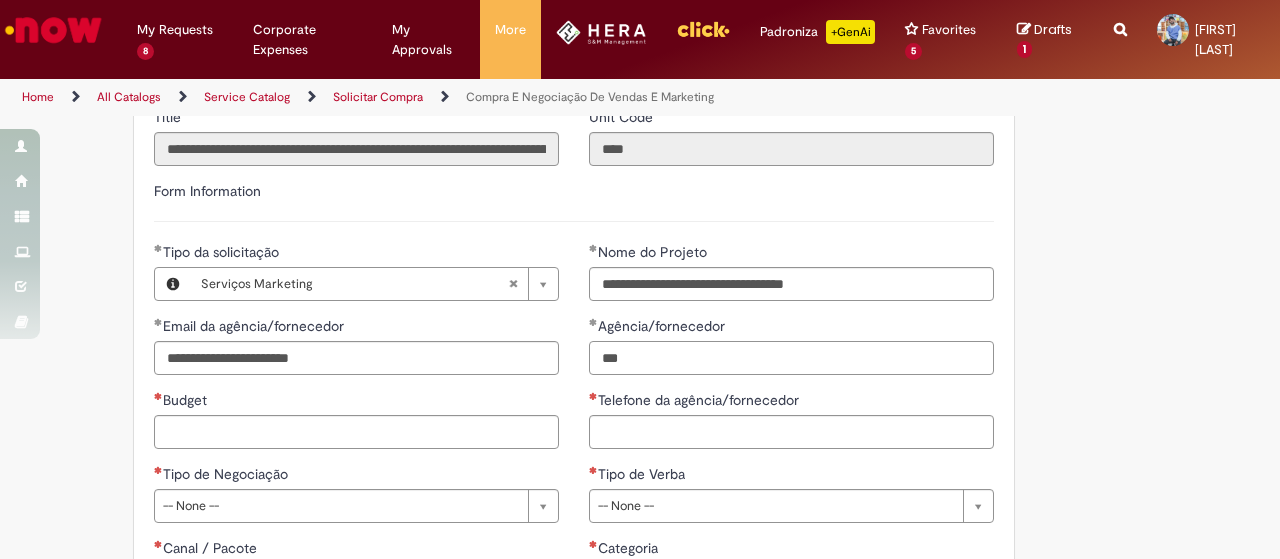 type on "***" 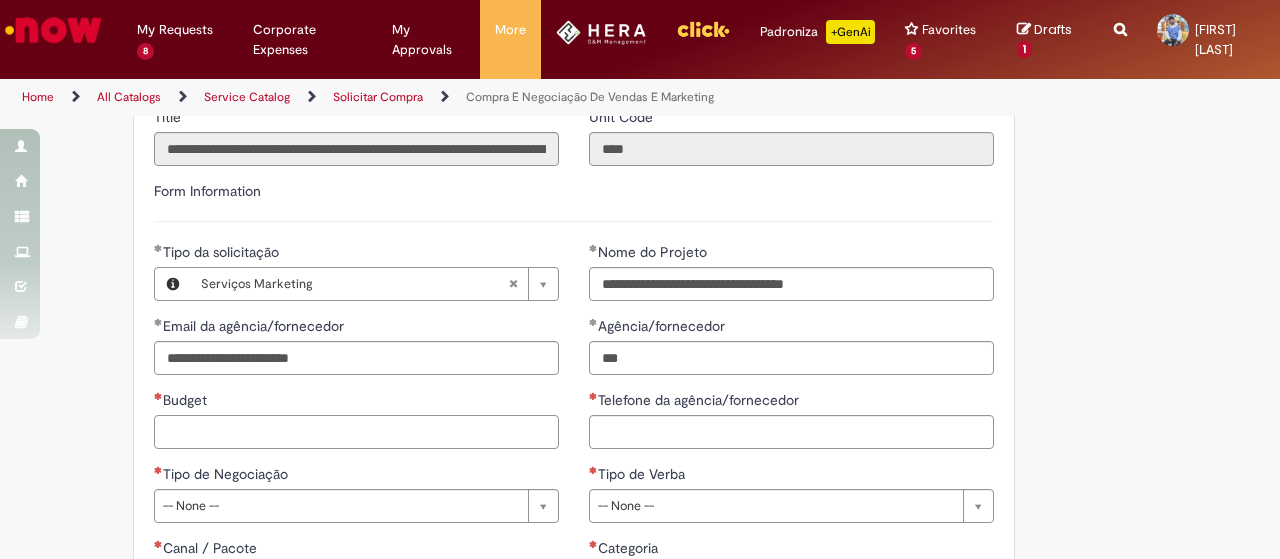 click on "Budget" at bounding box center [356, 432] 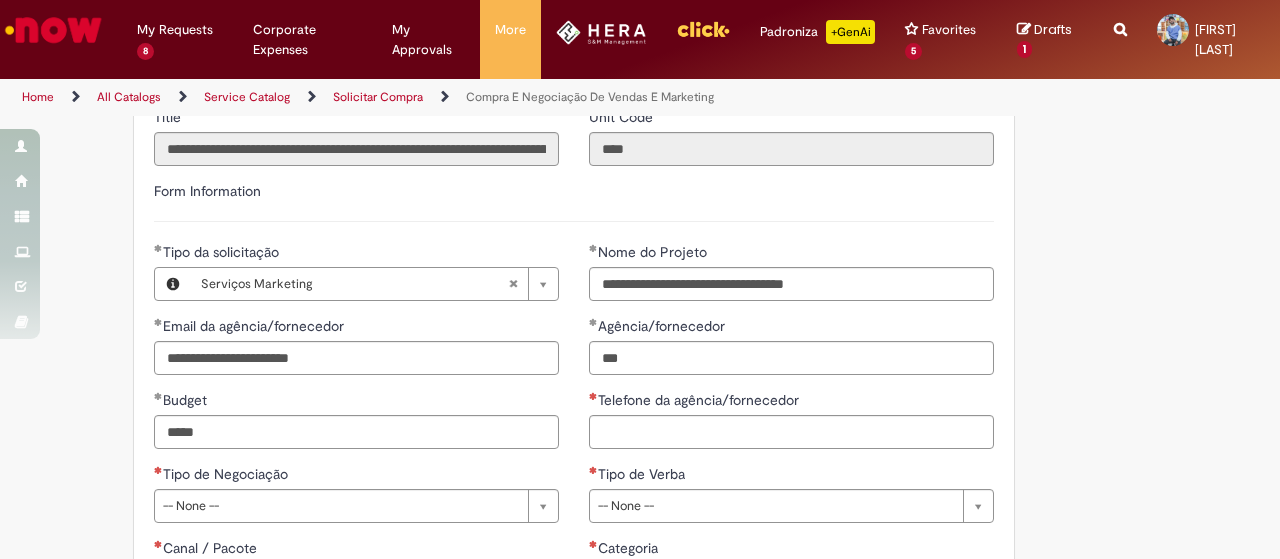 type on "**********" 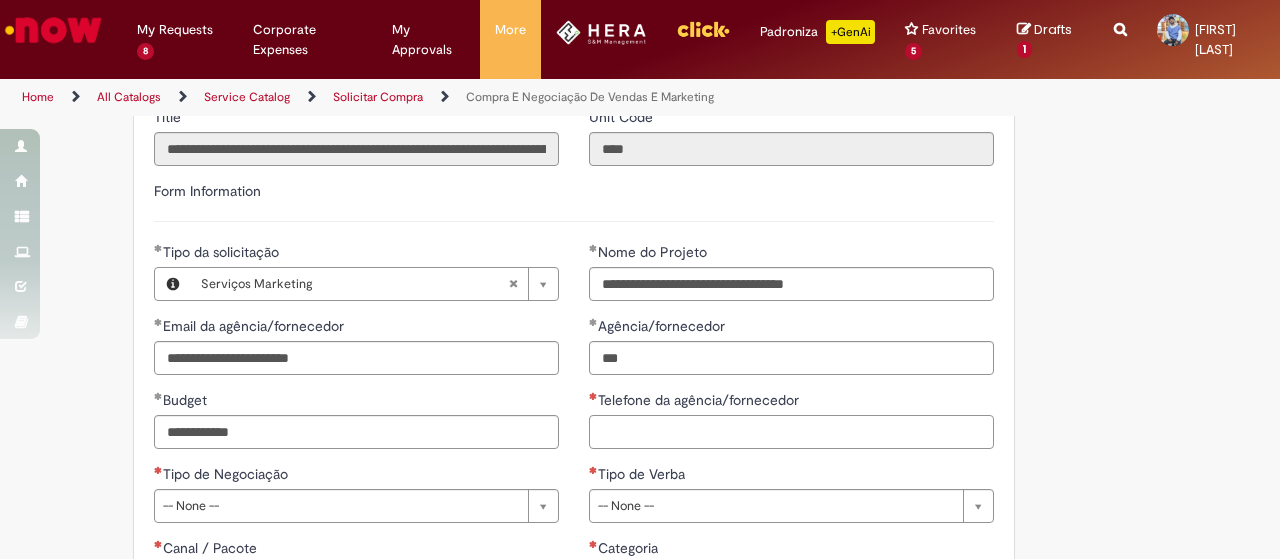 click on "Telefone da agência/fornecedor" at bounding box center [791, 432] 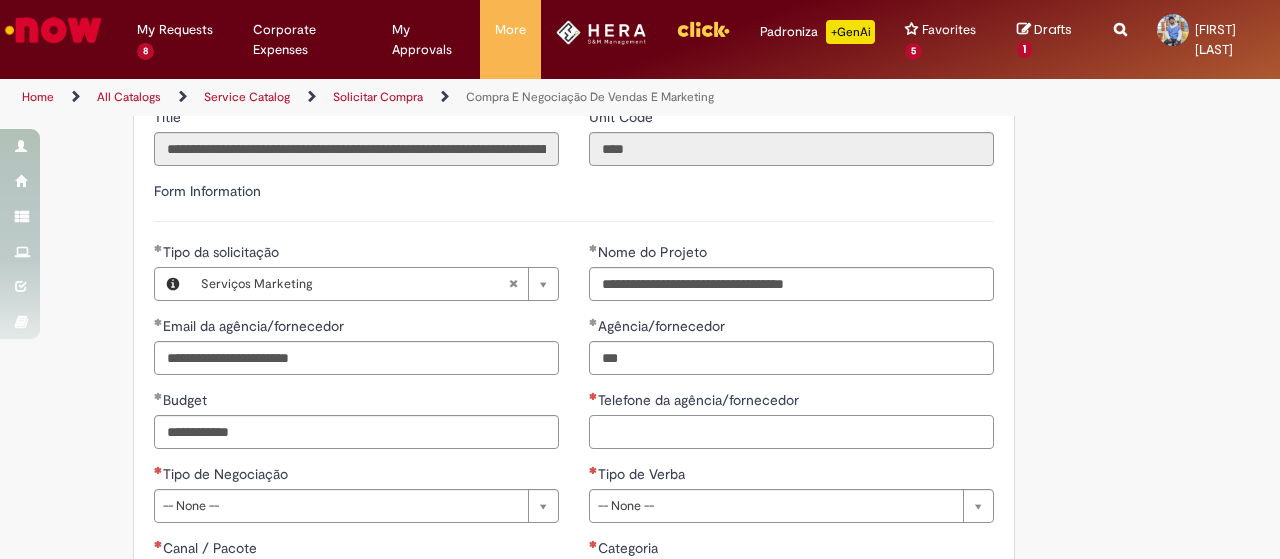paste on "**********" 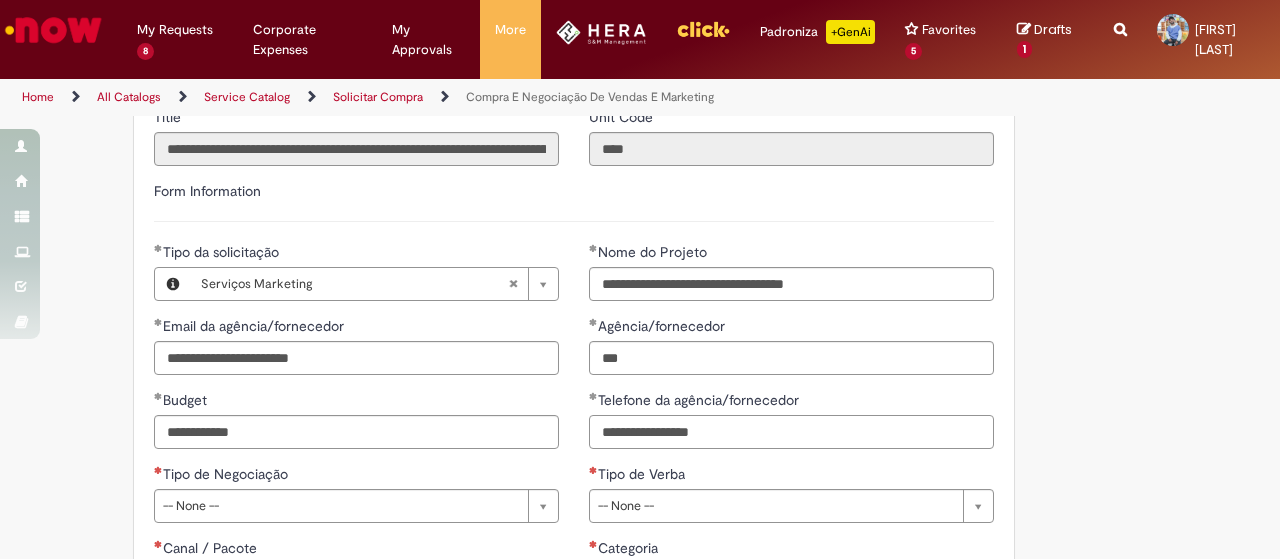 click on "**********" at bounding box center (791, 432) 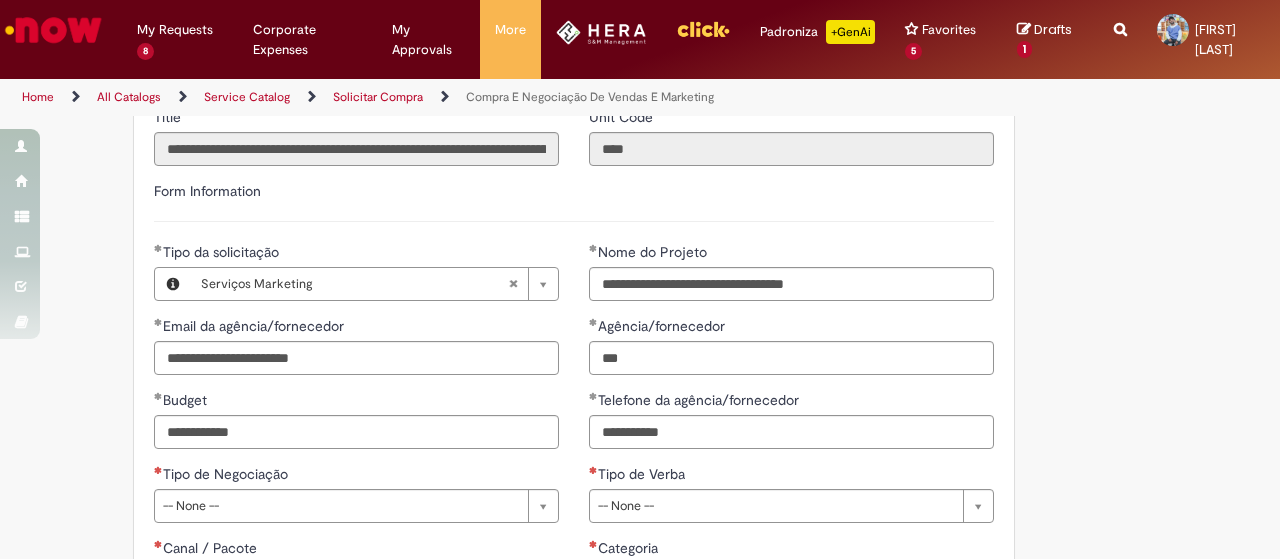 type on "**********" 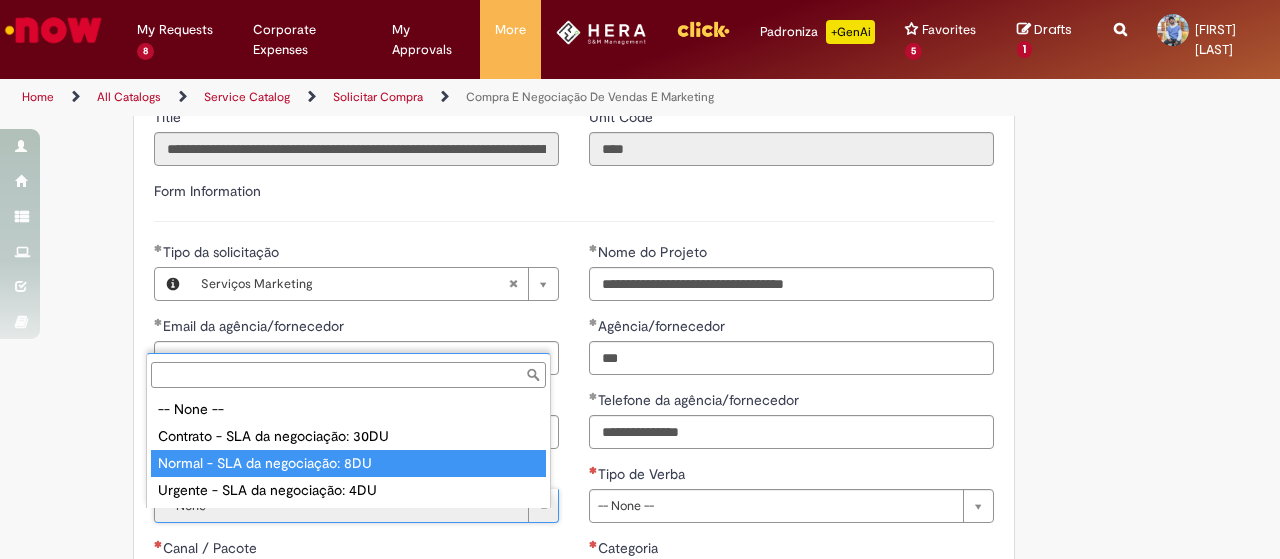 type on "**********" 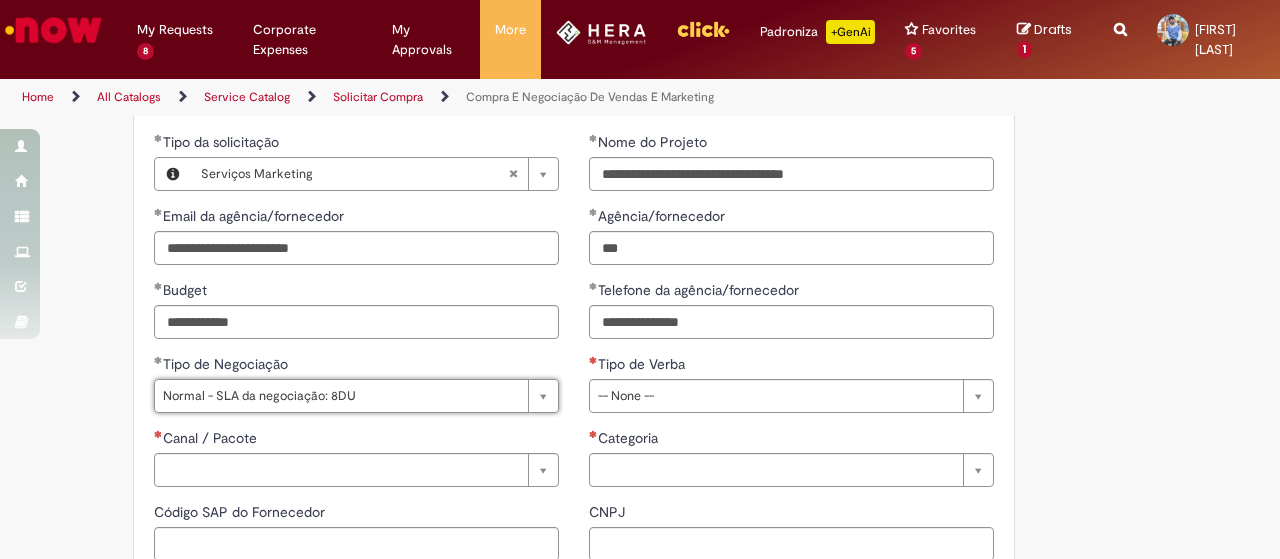 scroll, scrollTop: 1000, scrollLeft: 0, axis: vertical 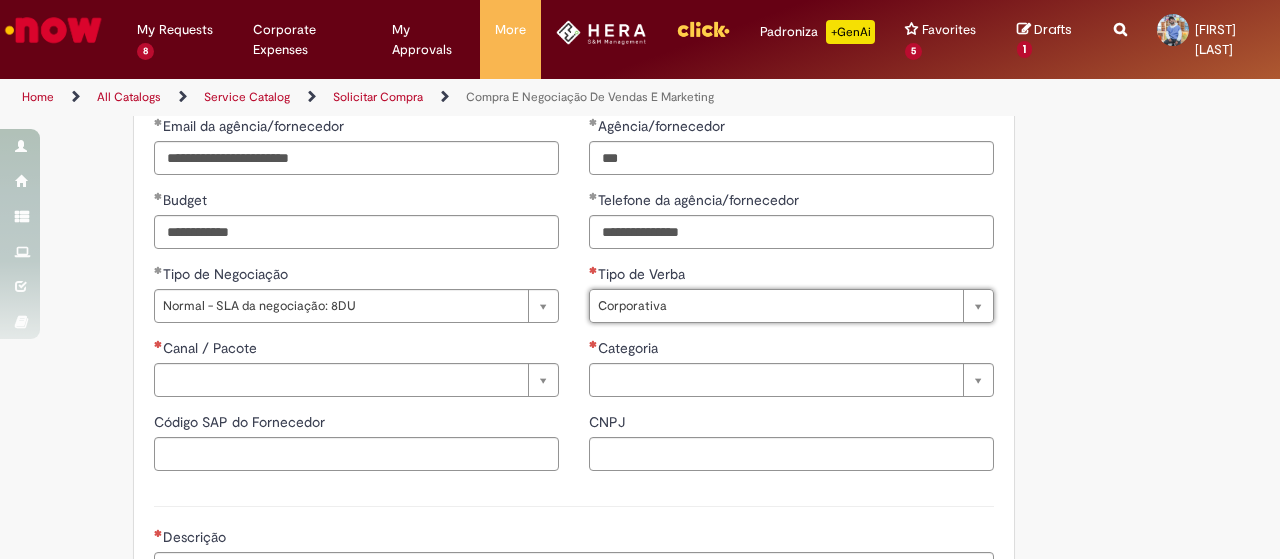 type on "**********" 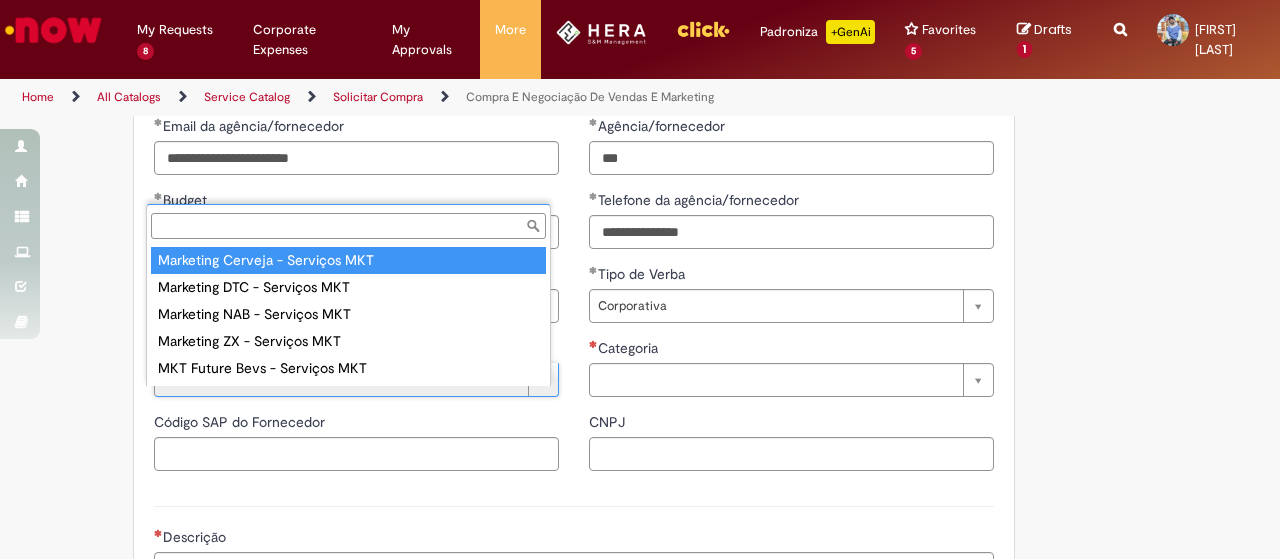 type on "**********" 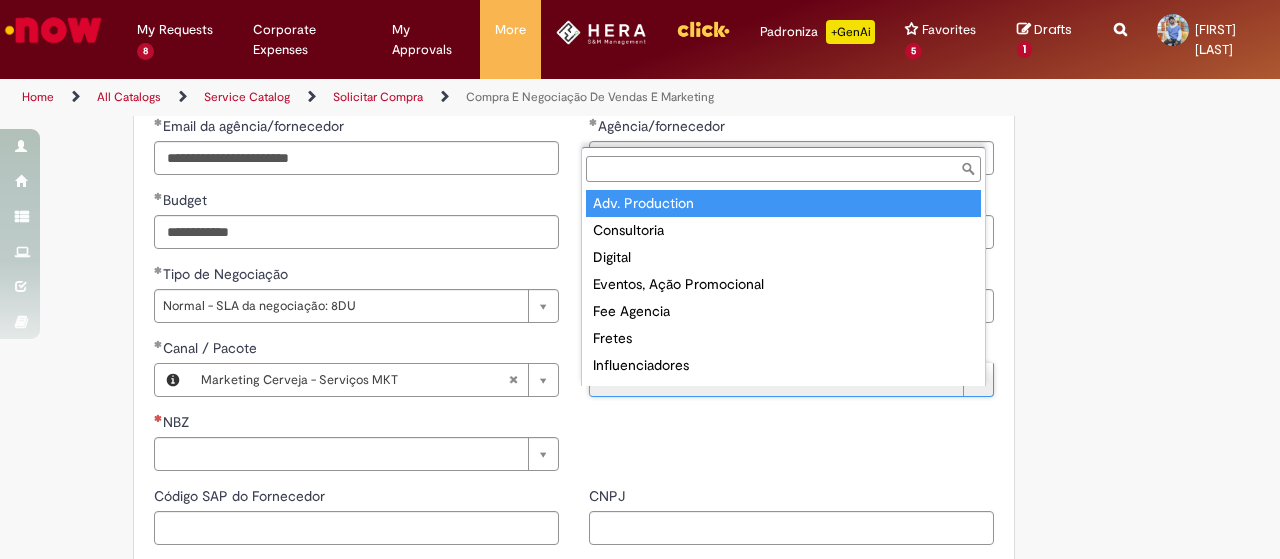 drag, startPoint x: 718, startPoint y: 212, endPoint x: 698, endPoint y: 220, distance: 21.540659 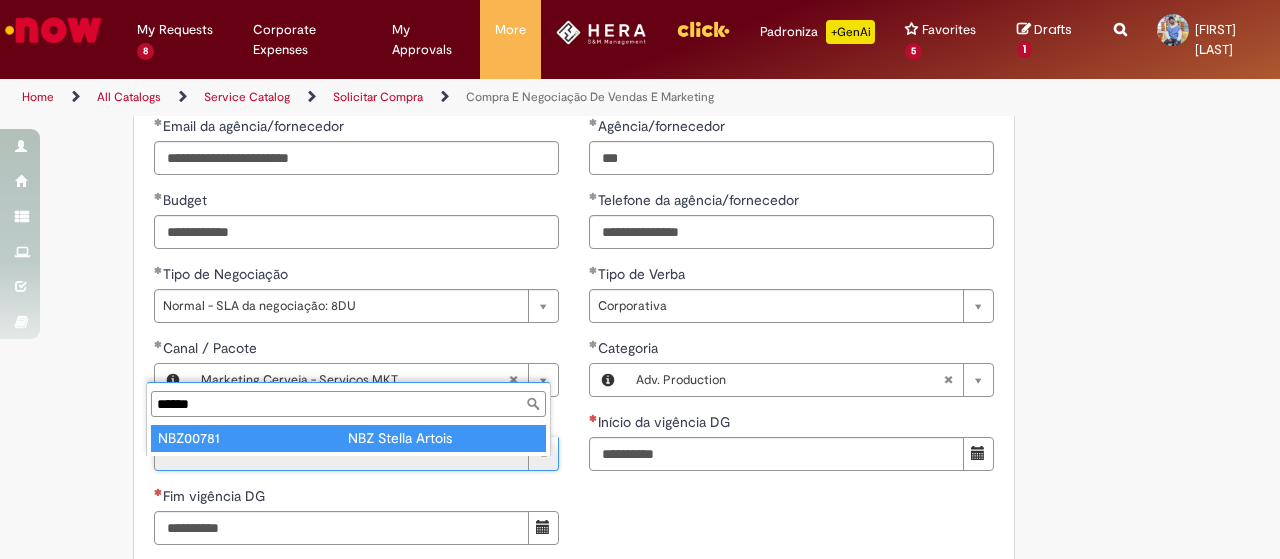 type on "******" 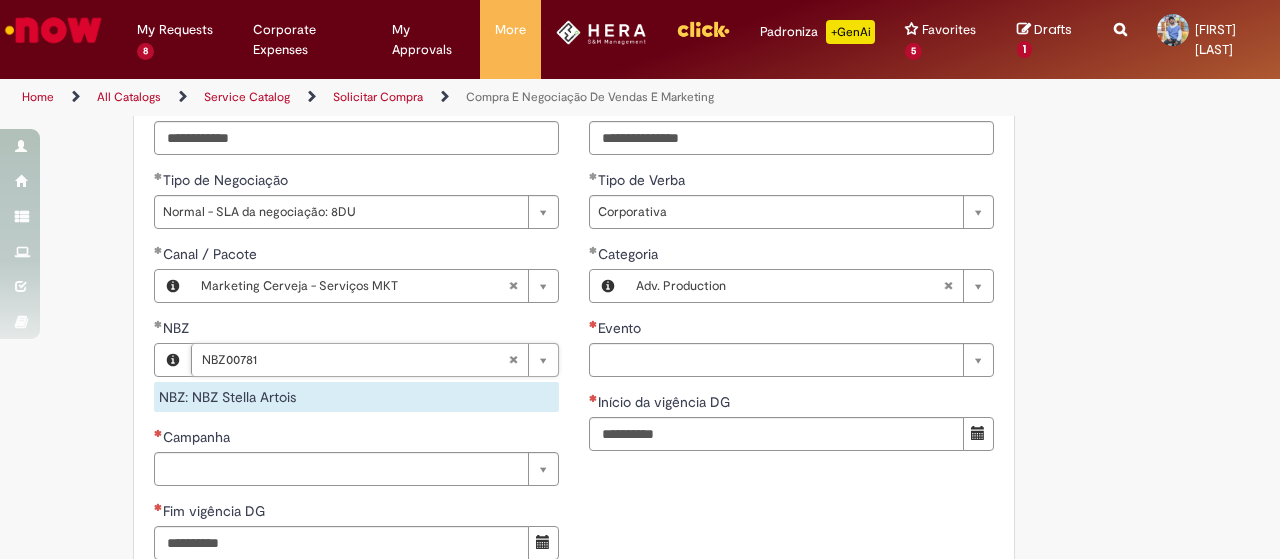 scroll, scrollTop: 1200, scrollLeft: 0, axis: vertical 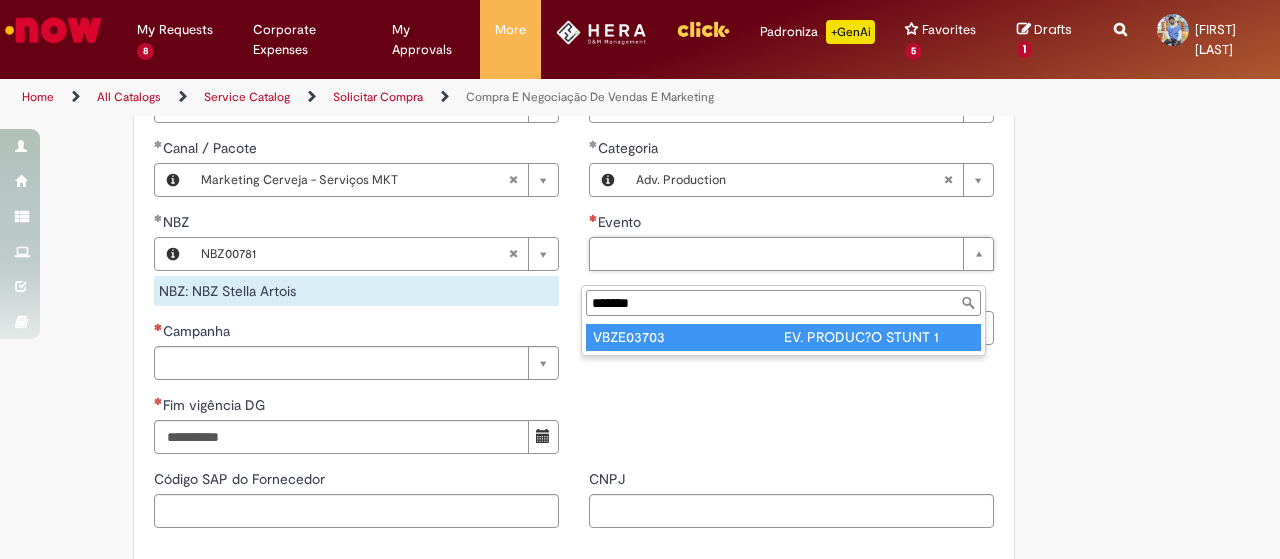 type on "*******" 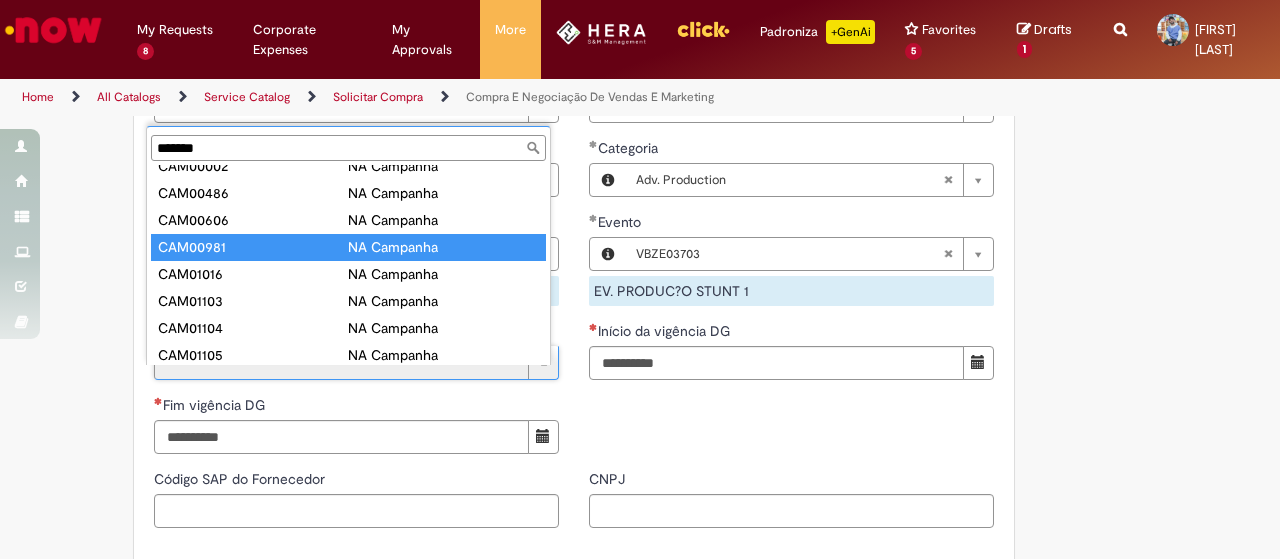 scroll, scrollTop: 0, scrollLeft: 0, axis: both 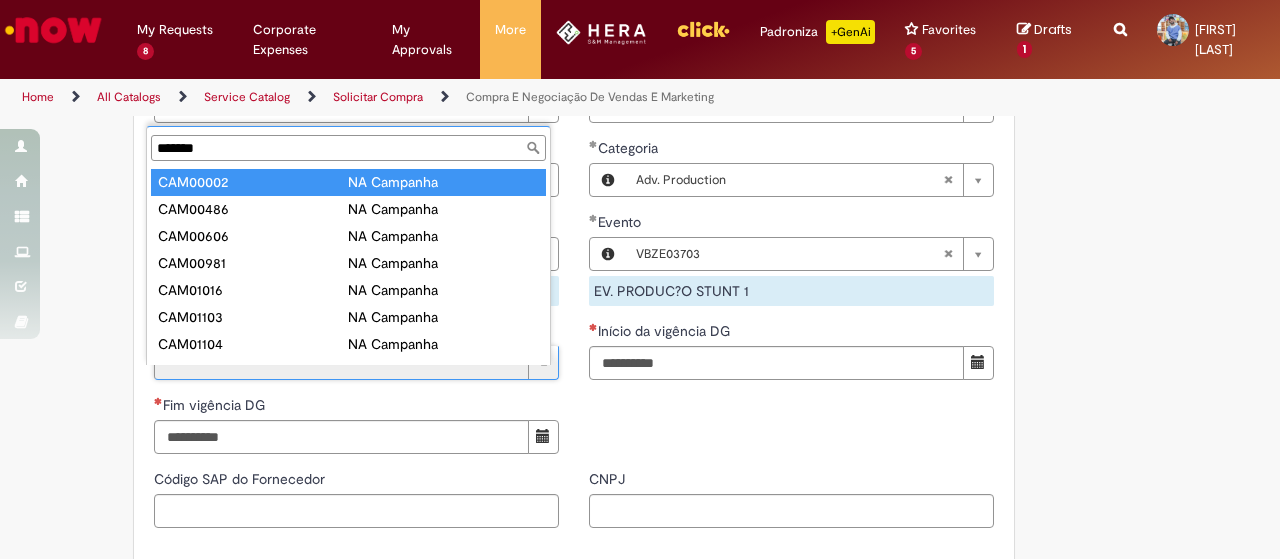 type on "*******" 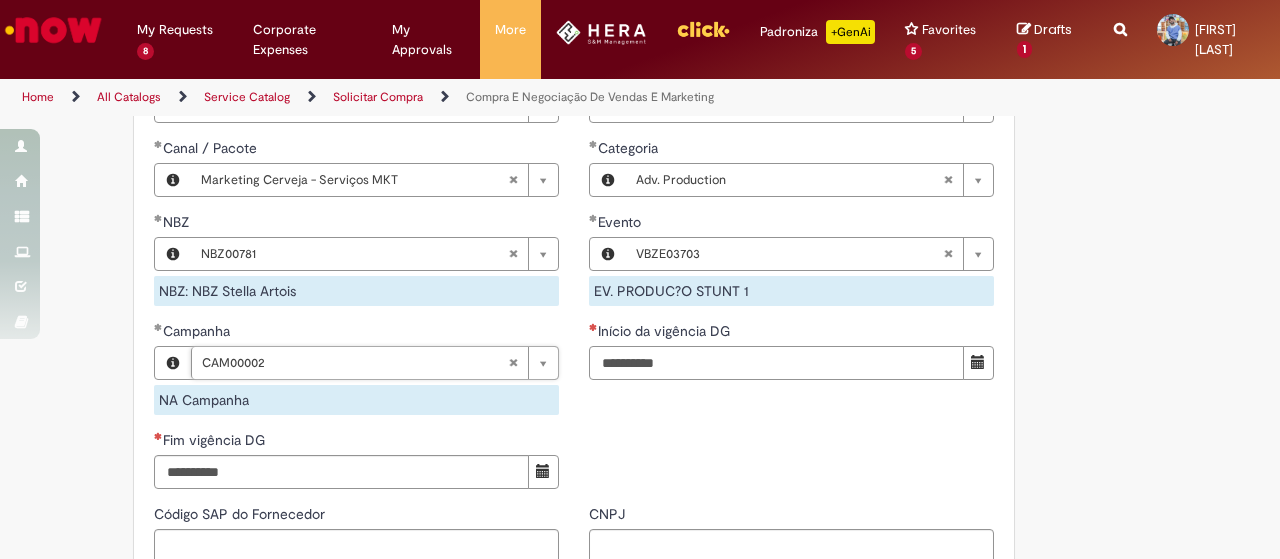 click on "Início da vigência DG" at bounding box center [776, 363] 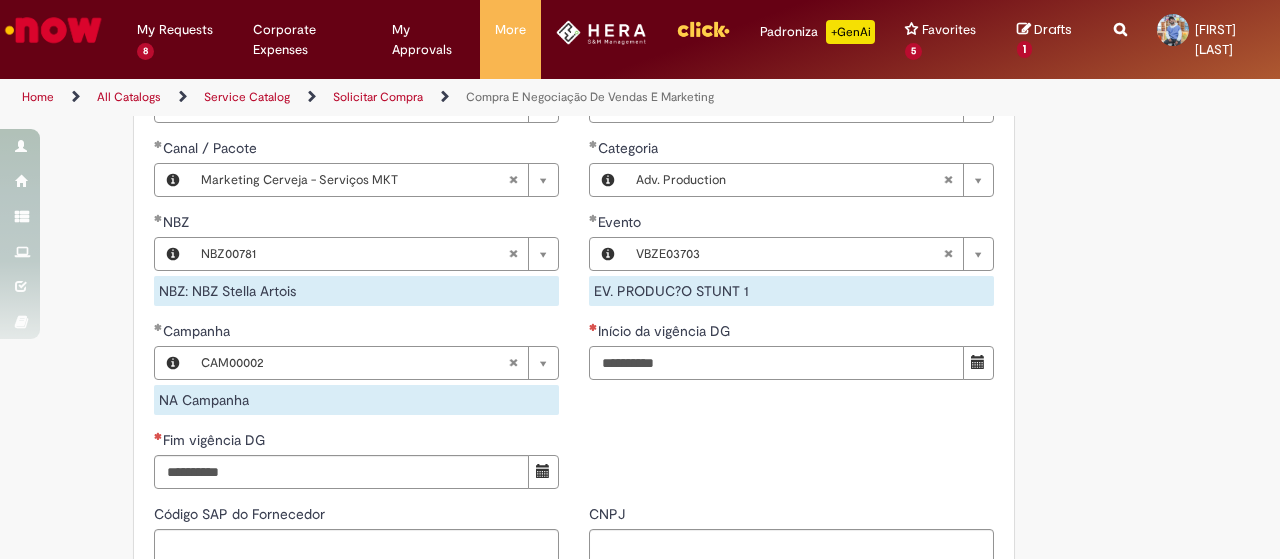 type on "*" 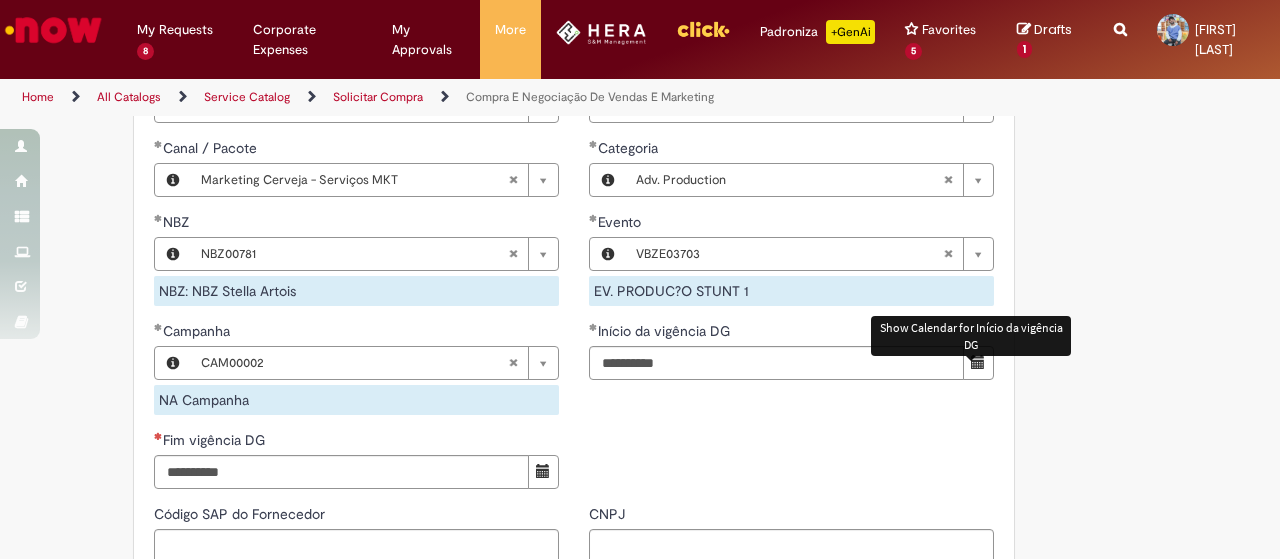 type 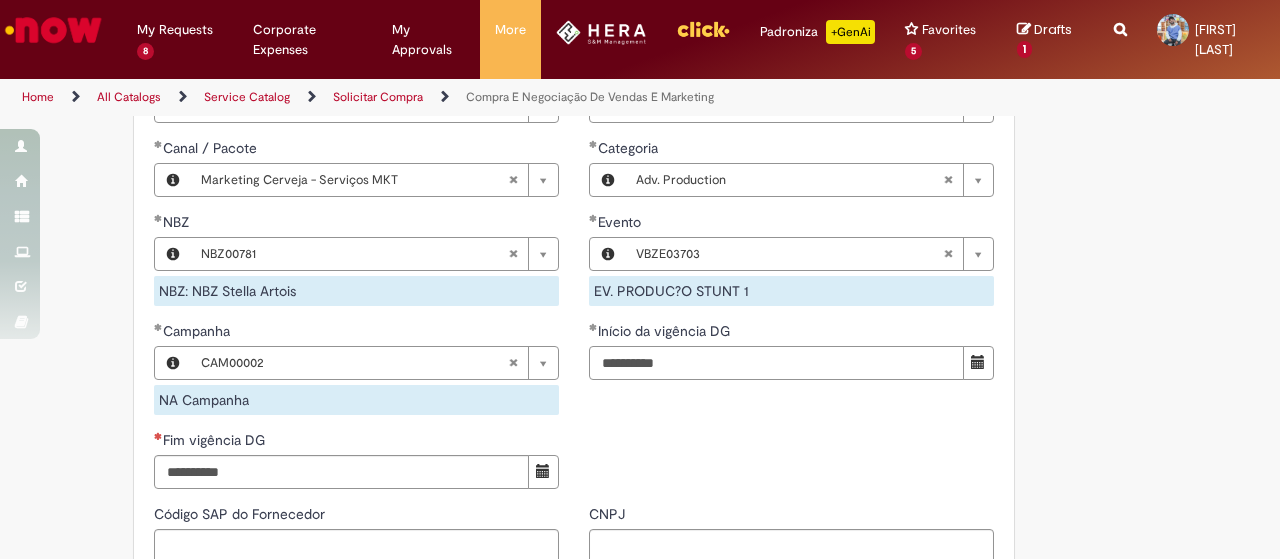 drag, startPoint x: 602, startPoint y: 381, endPoint x: 553, endPoint y: 383, distance: 49.0408 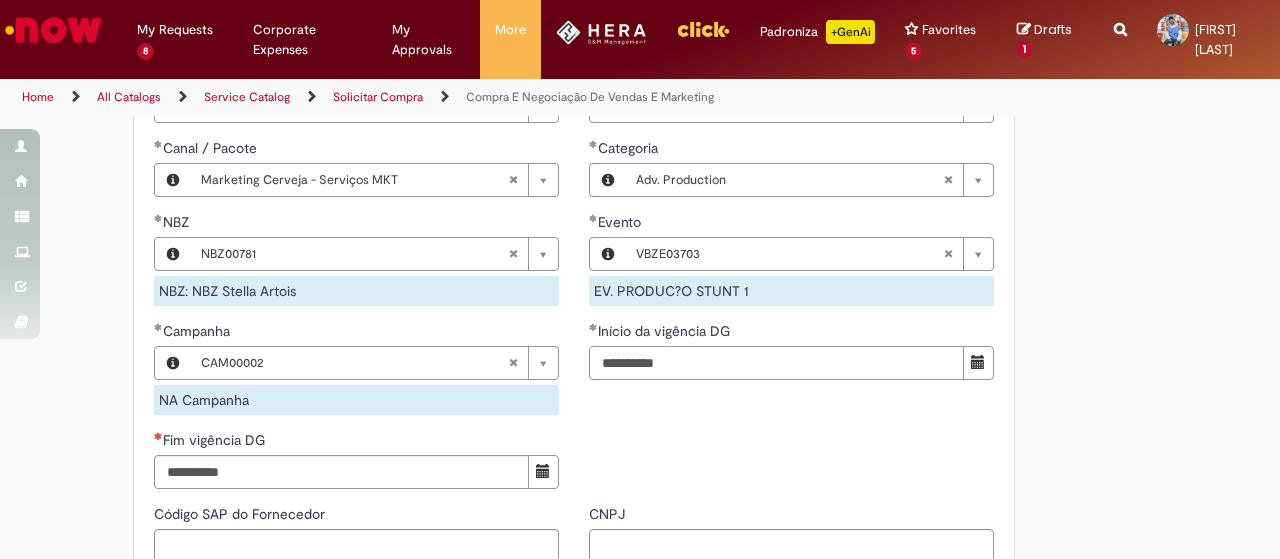 type on "**********" 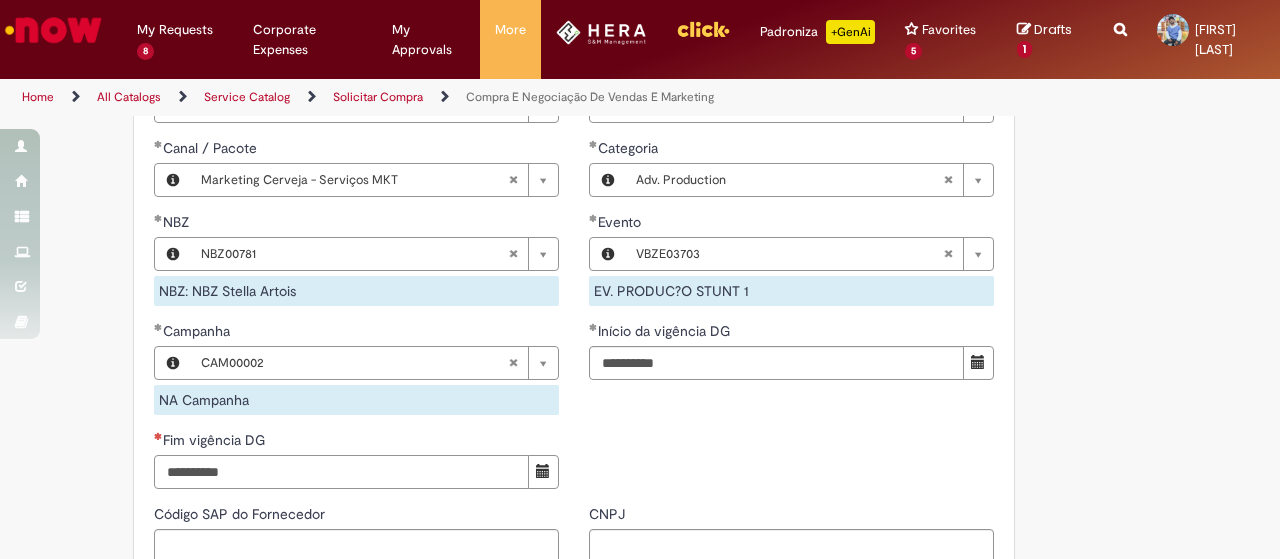 click on "Fim vigência DG" at bounding box center [341, 472] 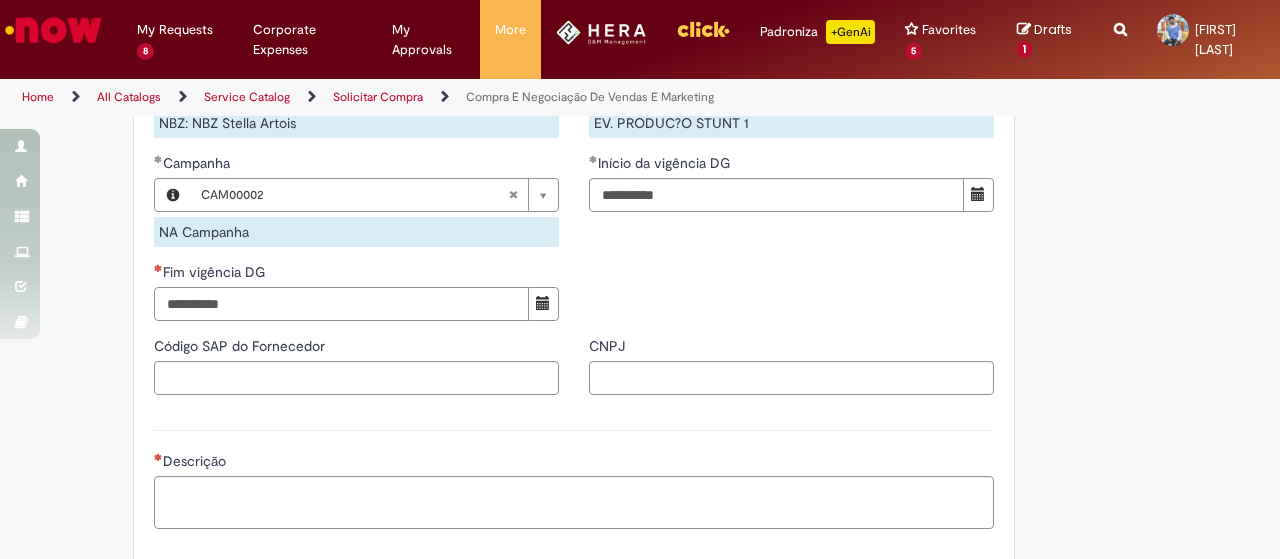scroll, scrollTop: 1500, scrollLeft: 0, axis: vertical 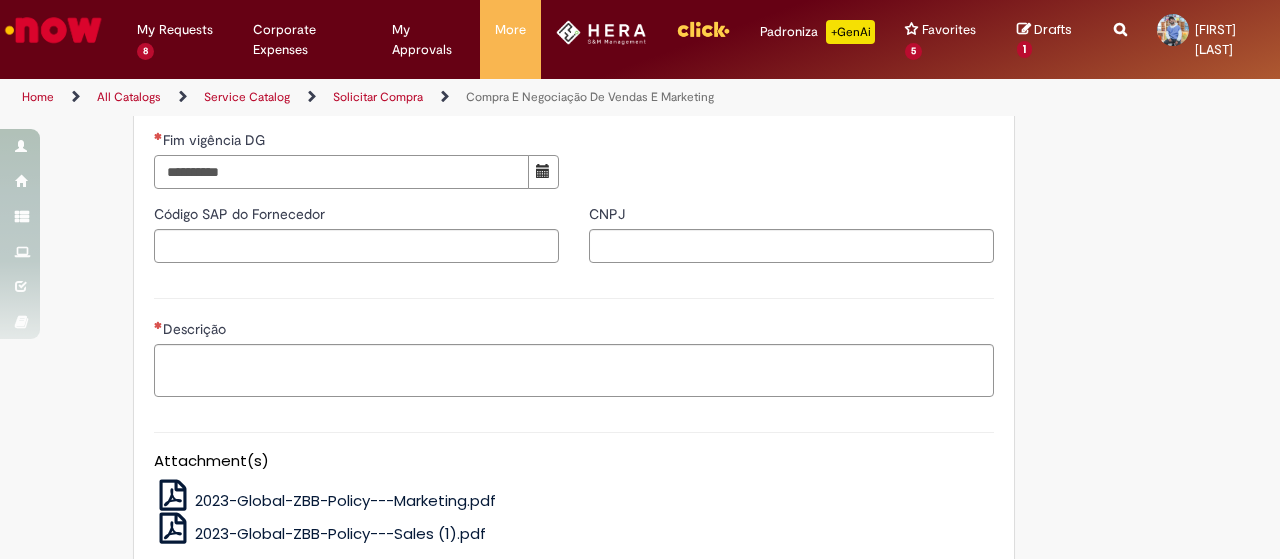 type on "**********" 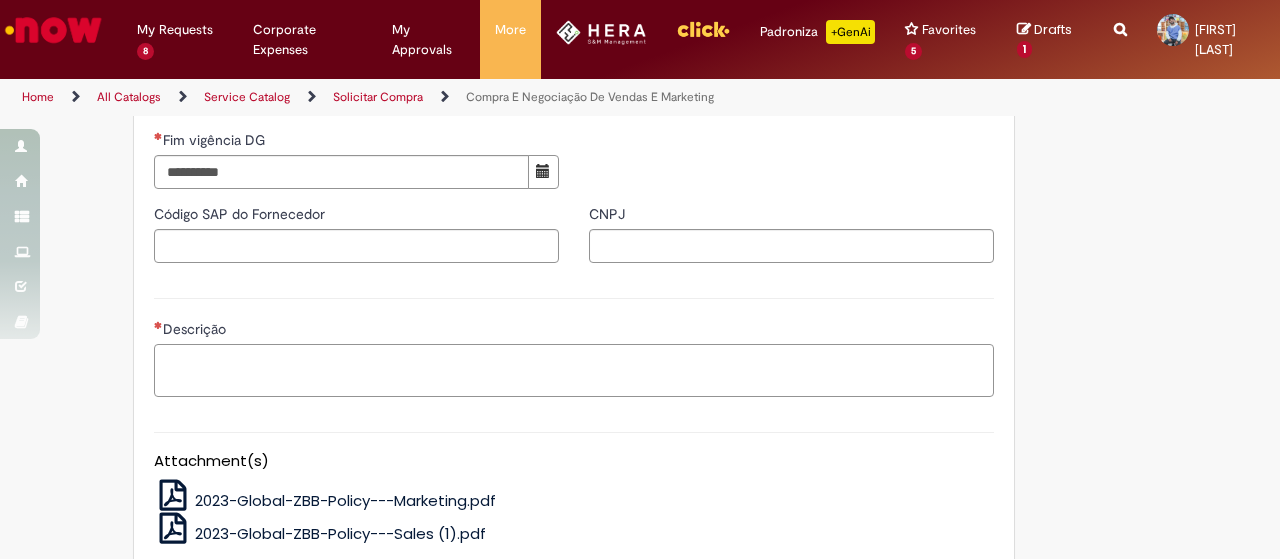 click on "Descrição" at bounding box center [574, 370] 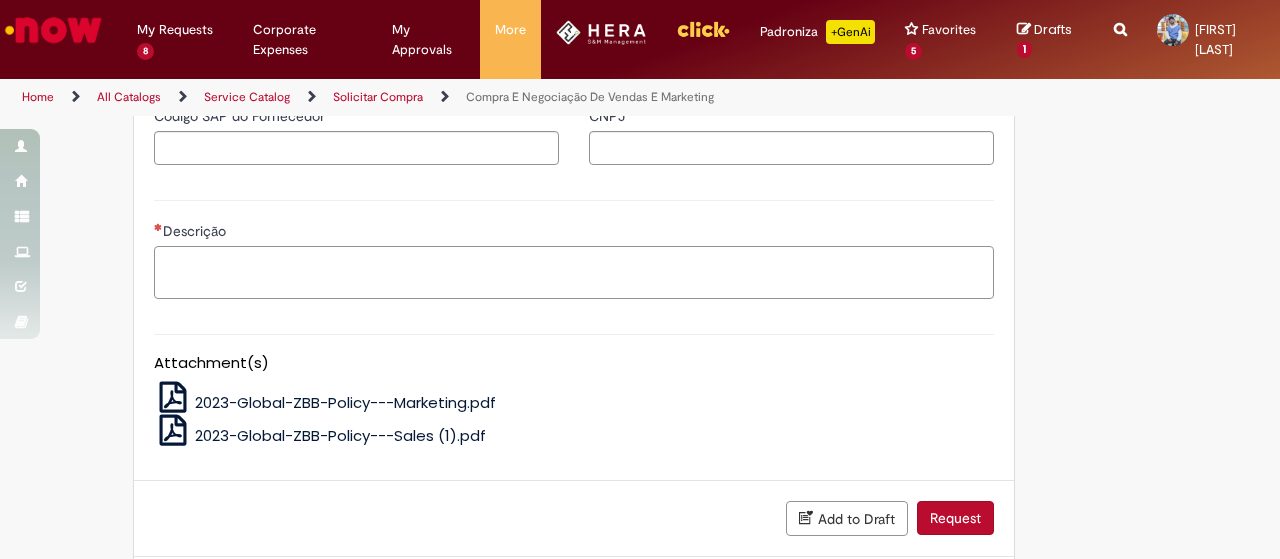 scroll, scrollTop: 1700, scrollLeft: 0, axis: vertical 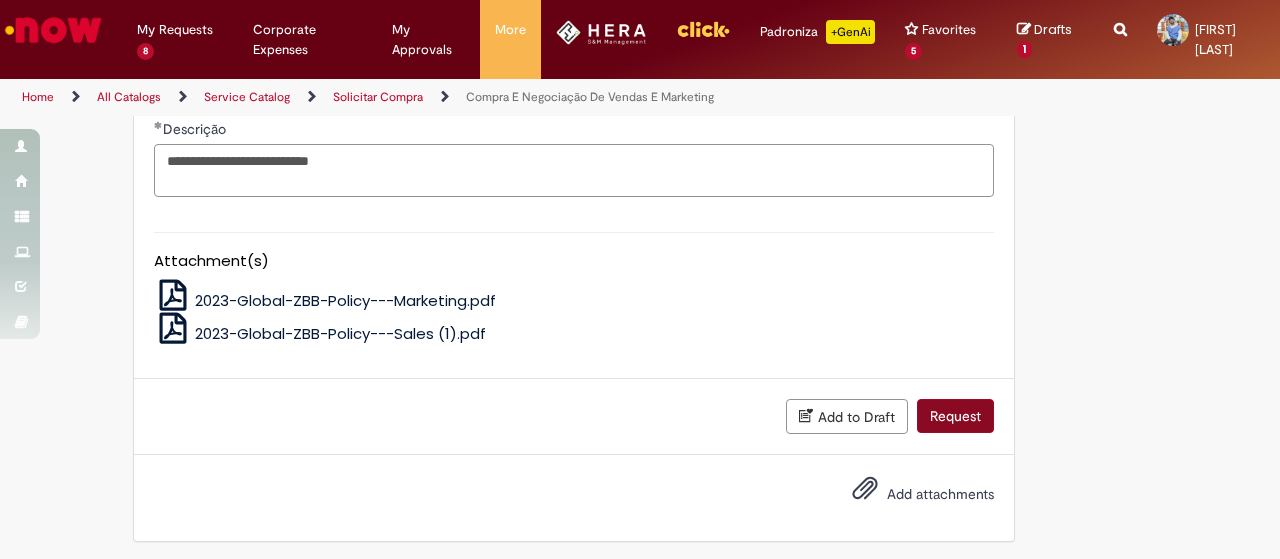 type on "**********" 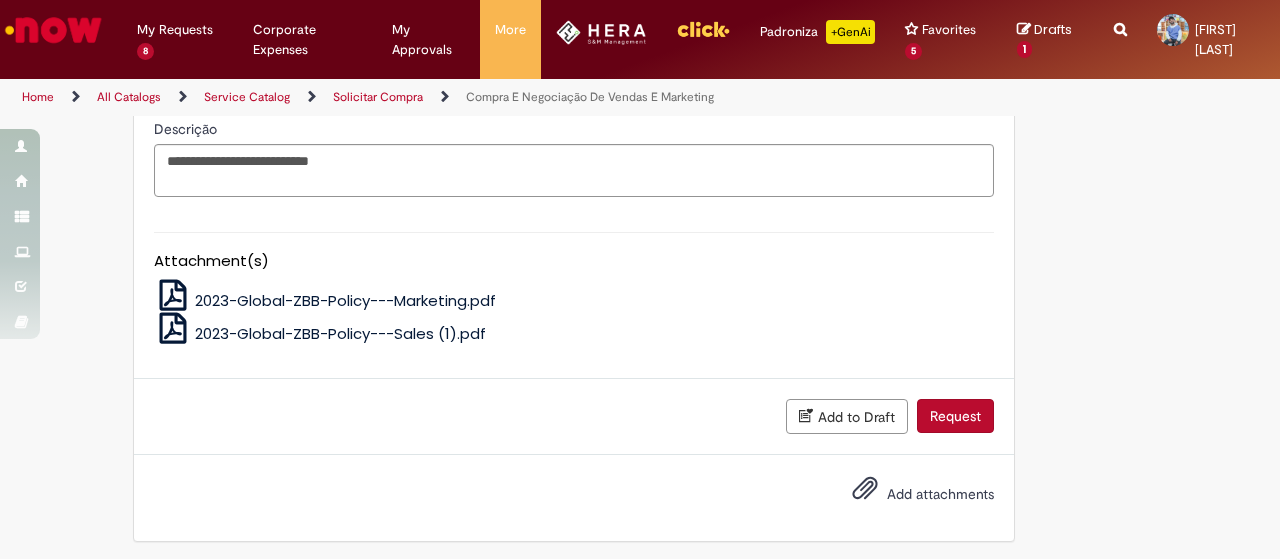 click on "Request" at bounding box center (955, 416) 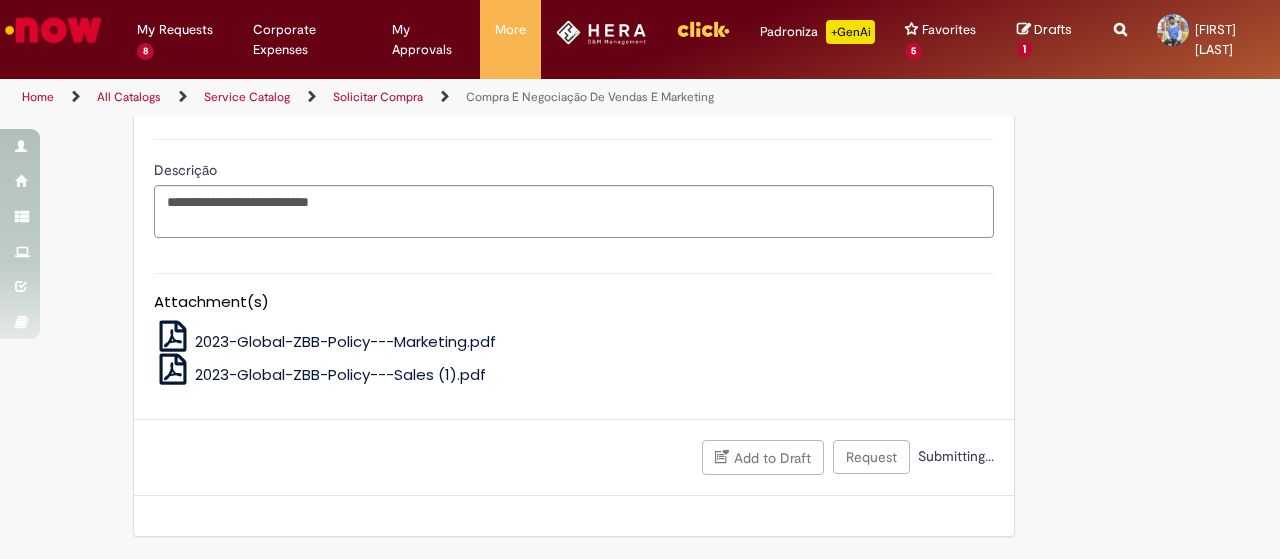 scroll, scrollTop: 1674, scrollLeft: 0, axis: vertical 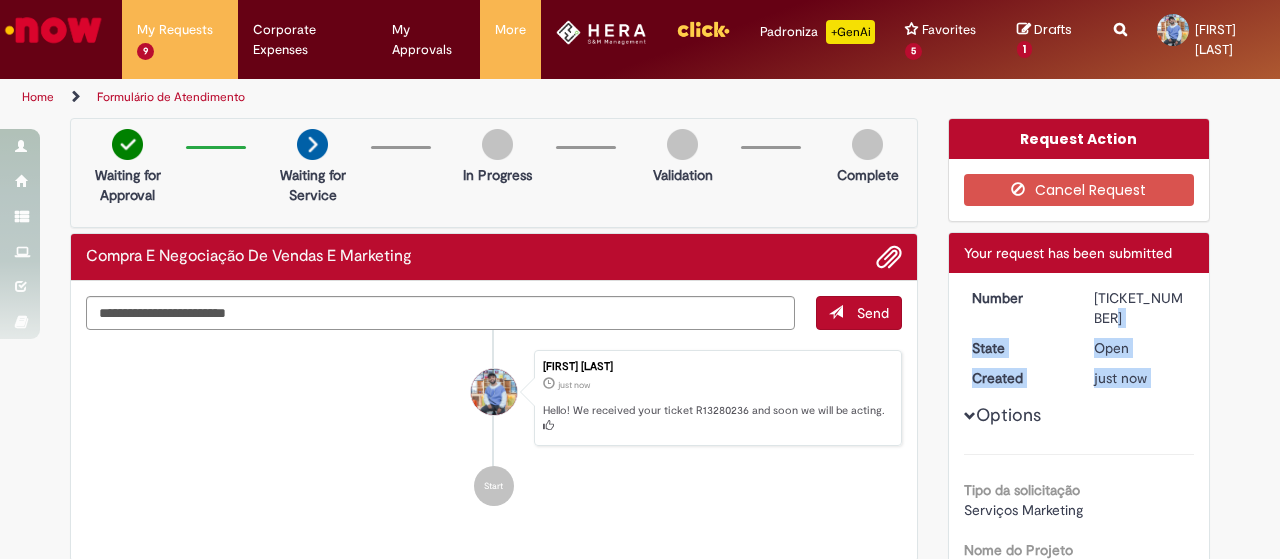 drag, startPoint x: 1086, startPoint y: 293, endPoint x: 1148, endPoint y: 291, distance: 62.03225 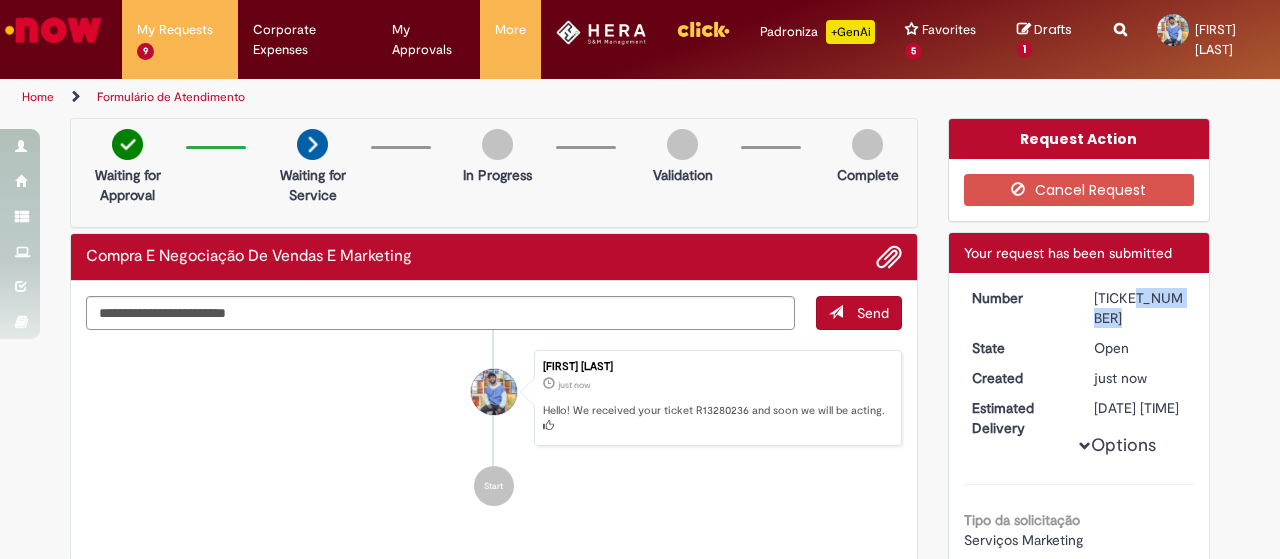 drag, startPoint x: 1088, startPoint y: 293, endPoint x: 1140, endPoint y: 300, distance: 52.46904 